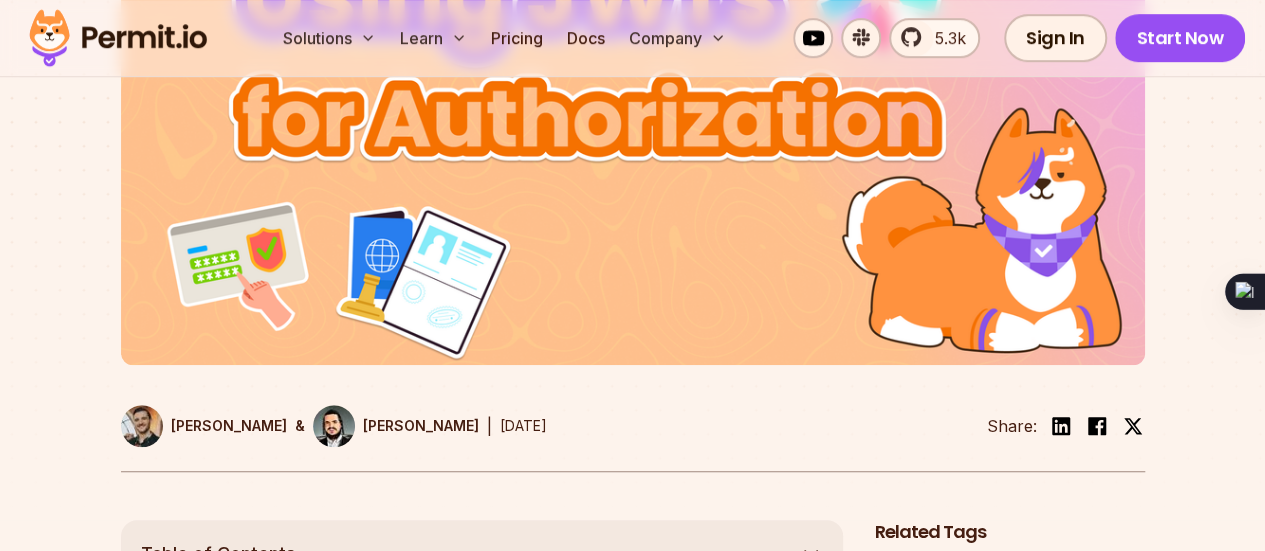 scroll, scrollTop: 1400, scrollLeft: 0, axis: vertical 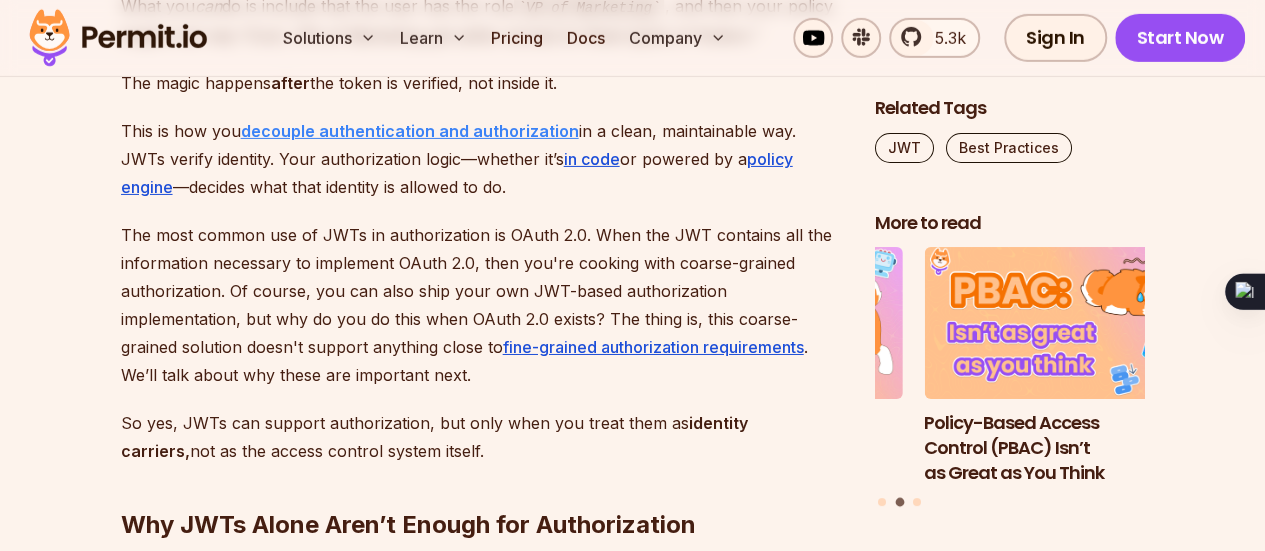click on "decouple authentication and authorization" at bounding box center (410, 131) 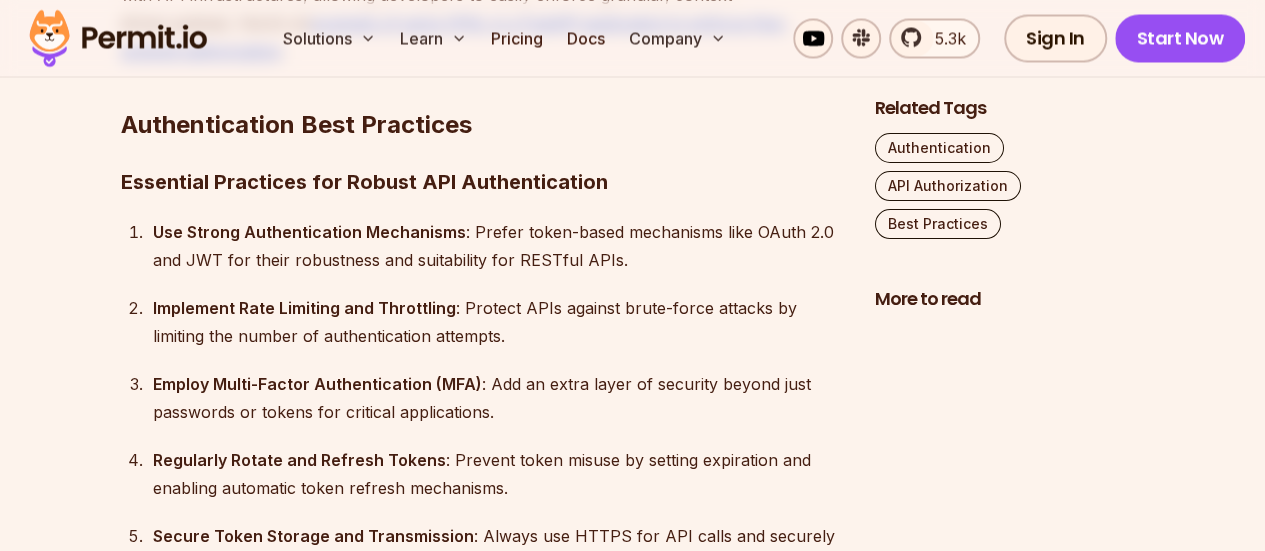scroll, scrollTop: 5518, scrollLeft: 0, axis: vertical 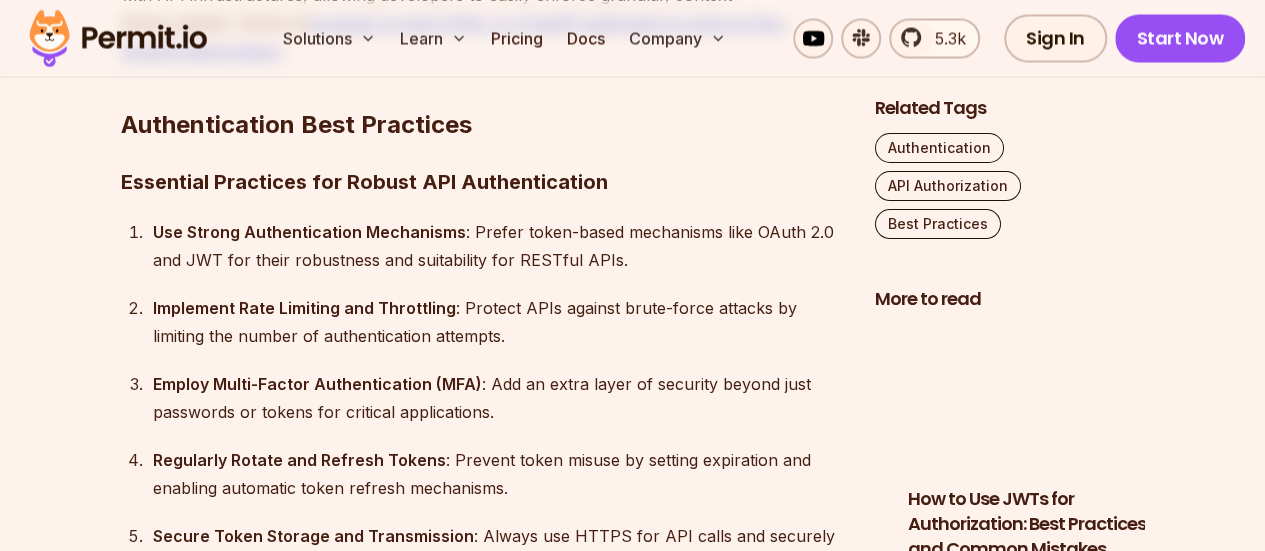 drag, startPoint x: 326, startPoint y: 156, endPoint x: 641, endPoint y: 164, distance: 315.10156 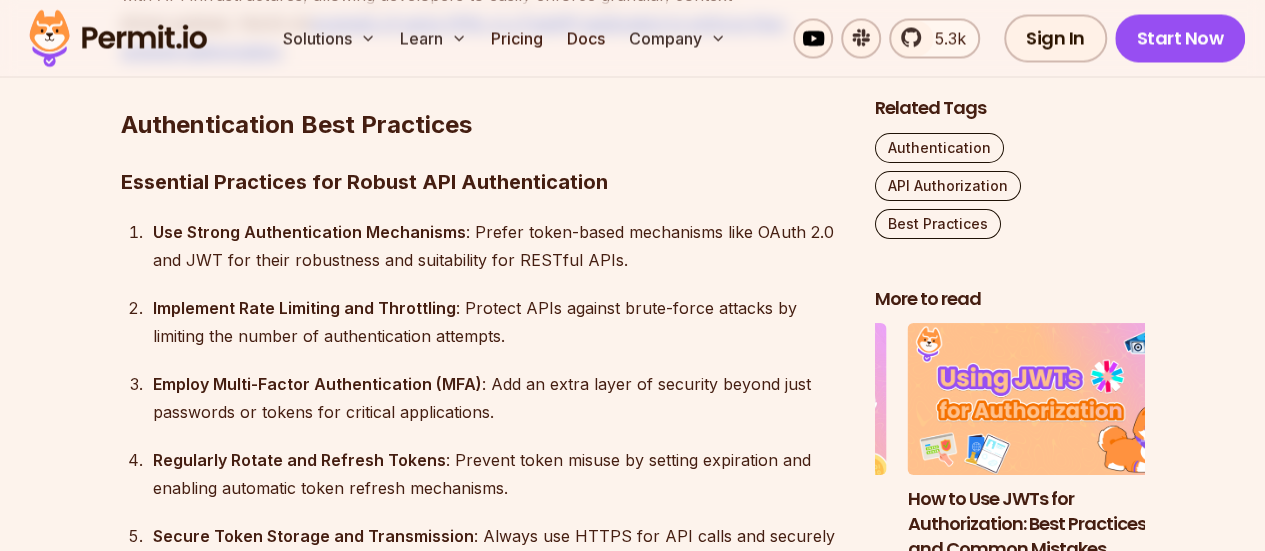 click on "Table of Contents Introduction Strong access control is a major concern when it comes to  API security  - protecting against unauthorized data access and manipulation. This article delves into the various aspects of authentication and authorization in API development, specifically focusing on REST APIs. Authentication and Authorization: Unraveling the Duo Authentication and Authorization, though often mentioned in the same breath, serve distinct purposes in API security.  Authentication  validates the identity of users or systems attempting to access the API. This process establishes the 'who' in the interaction, ensuring that the entity making the request is indeed who they claim to be. On the other hand,  authorization  comes into play post-authentication, determining the extent of access and actions permitted for the authenticated entity within the API. This step decides what an authenticated user or system can do, which resources they can access, and the operations they can perform. REST APIs End Users ." at bounding box center [632, -643] 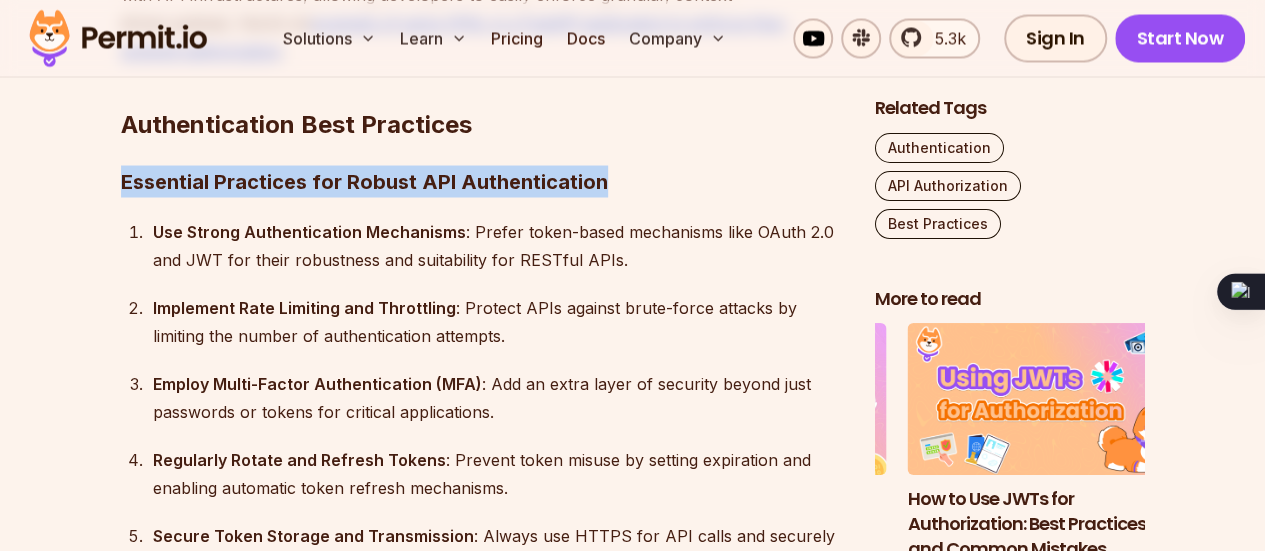 scroll, scrollTop: 0, scrollLeft: 0, axis: both 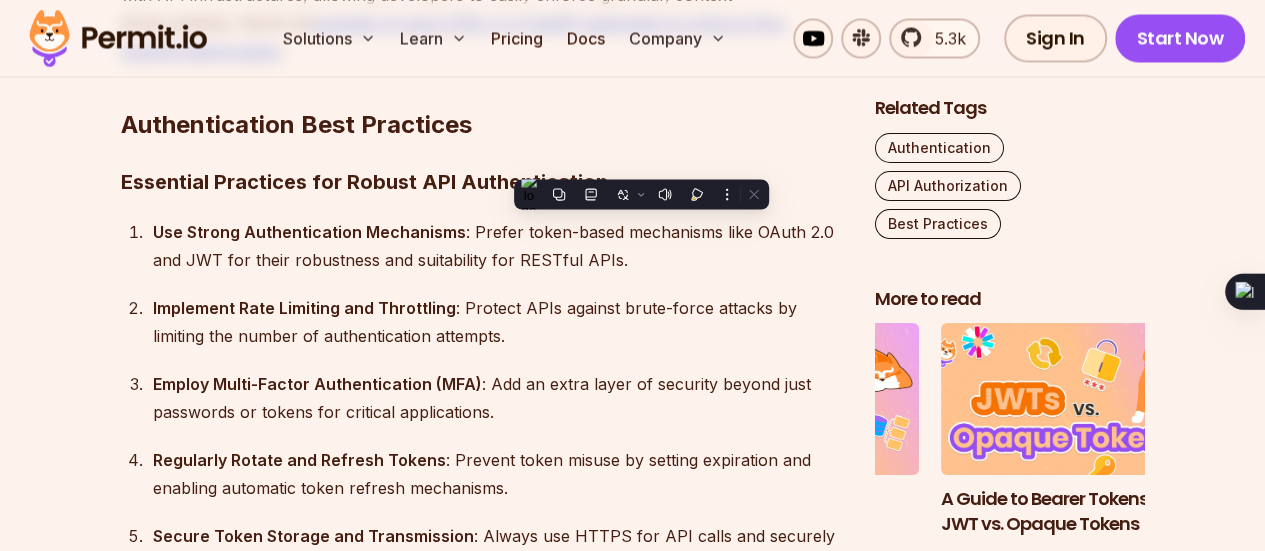 click on "Authentication Best Practices" at bounding box center [482, 85] 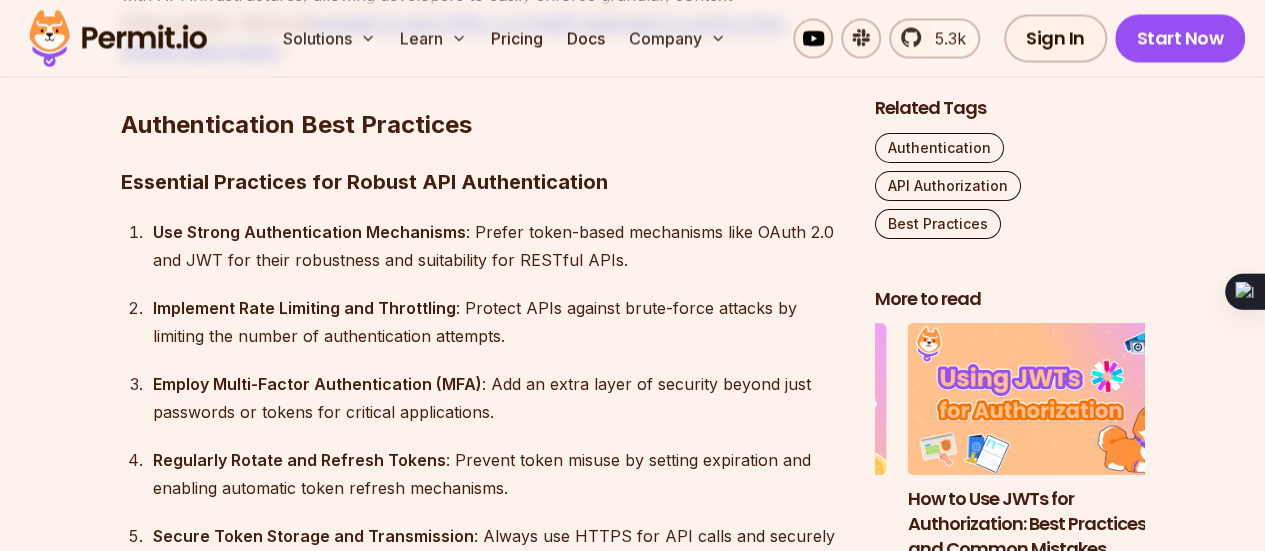 click on "Table of Contents Introduction Strong access control is a major concern when it comes to  API security  - protecting against unauthorized data access and manipulation. This article delves into the various aspects of authentication and authorization in API development, specifically focusing on REST APIs. Authentication and Authorization: Unraveling the Duo Authentication and Authorization, though often mentioned in the same breath, serve distinct purposes in API security.  Authentication  validates the identity of users or systems attempting to access the API. This process establishes the 'who' in the interaction, ensuring that the entity making the request is indeed who they claim to be. On the other hand,  authorization  comes into play post-authentication, determining the extent of access and actions permitted for the authenticated entity within the API. This step decides what an authenticated user or system can do, which resources they can access, and the operations they can perform. REST APIs End Users ." at bounding box center (632, -643) 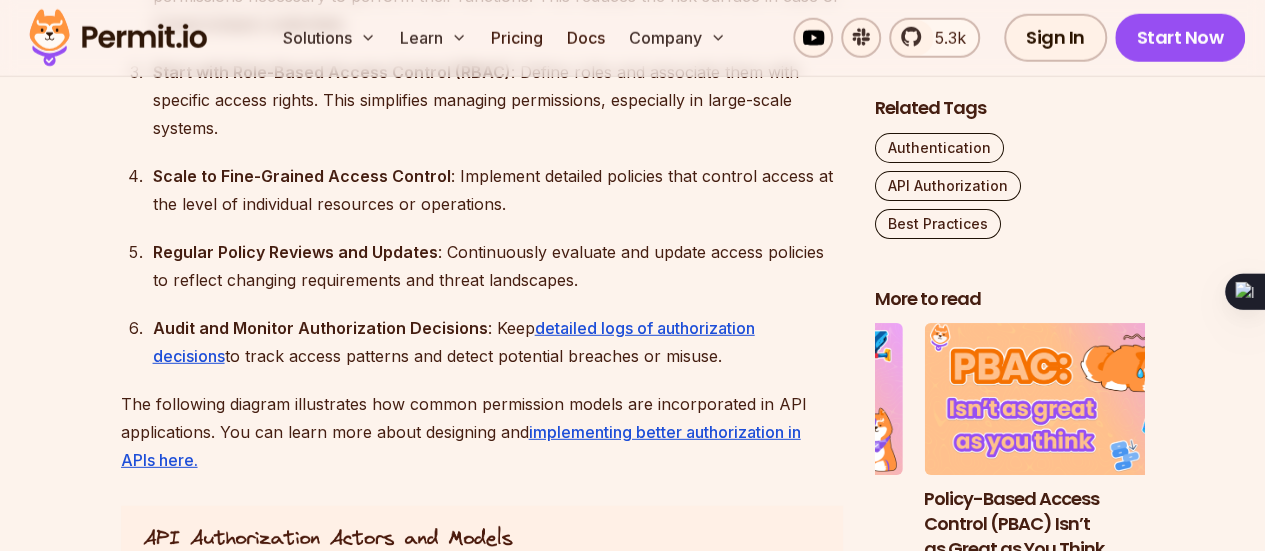 scroll, scrollTop: 6418, scrollLeft: 0, axis: vertical 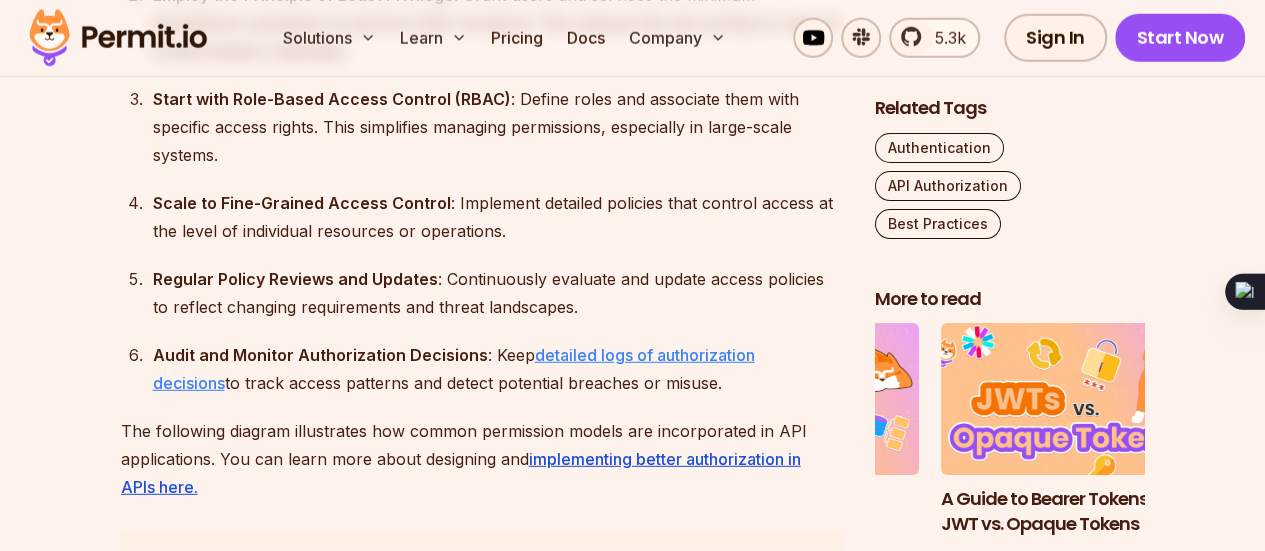 click on "detailed logs of authorization decisions" at bounding box center [454, 369] 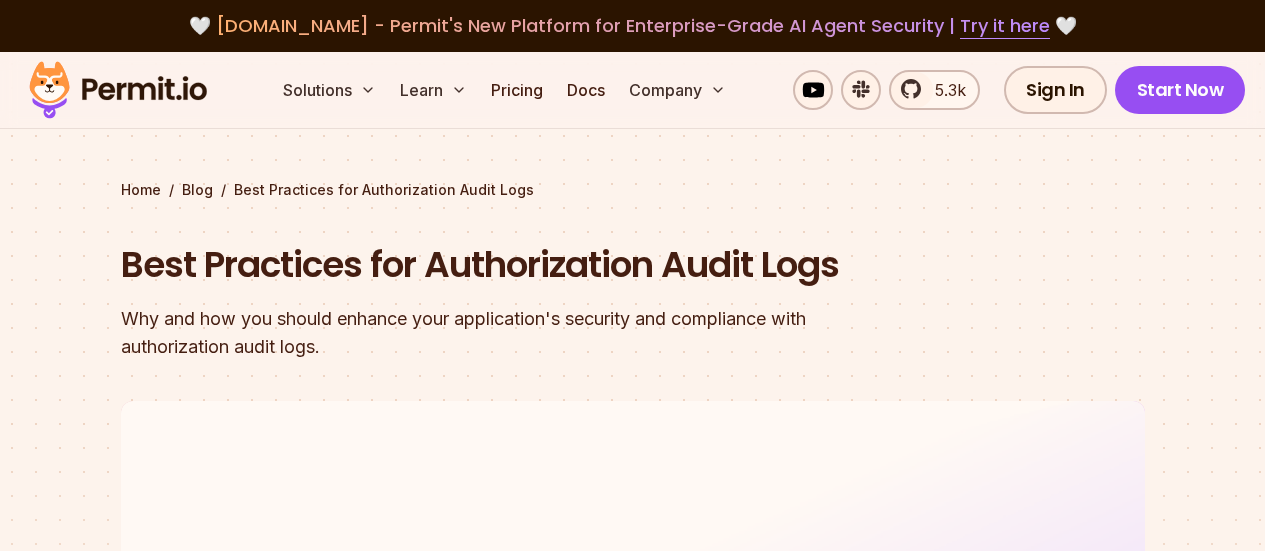 scroll, scrollTop: 1700, scrollLeft: 0, axis: vertical 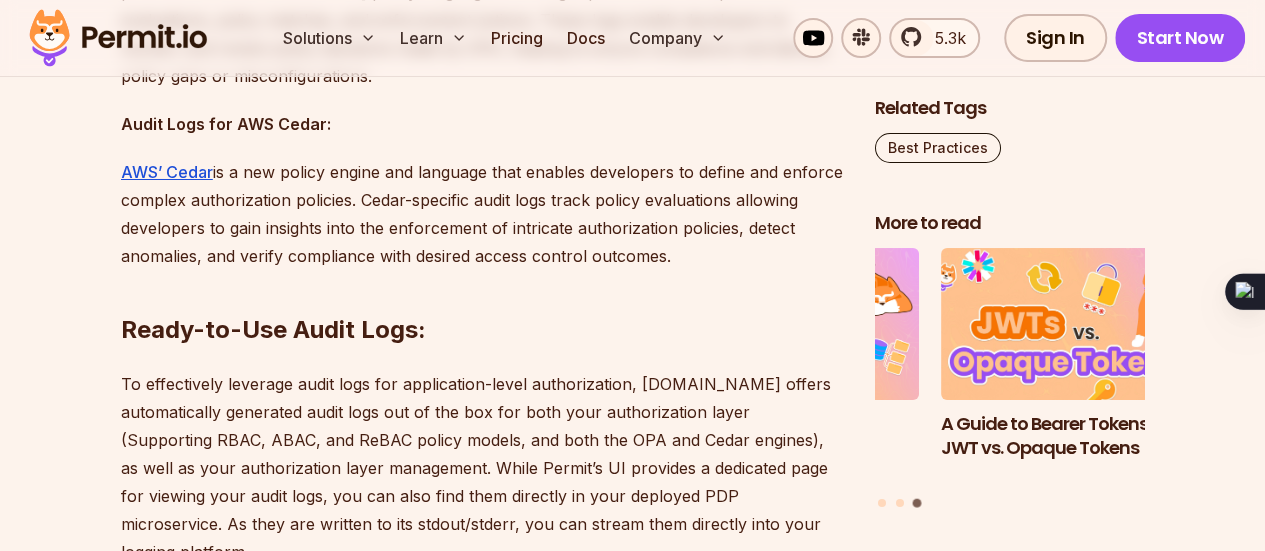 click on "⁠Role-Based Access Control (RBAC)" at bounding box center (255, -708) 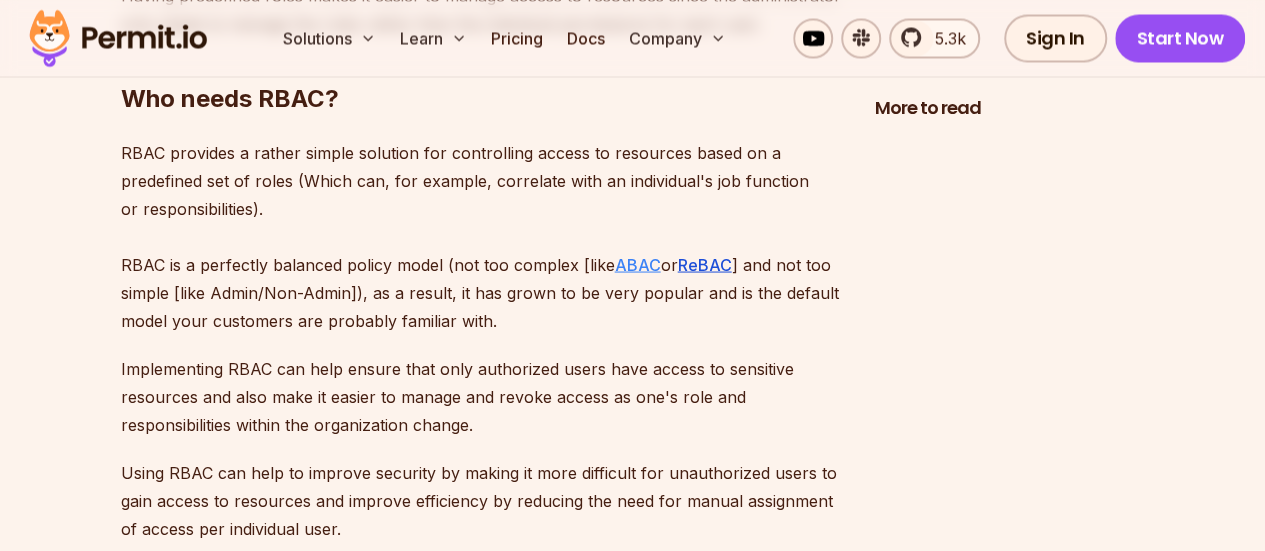 scroll, scrollTop: 1800, scrollLeft: 0, axis: vertical 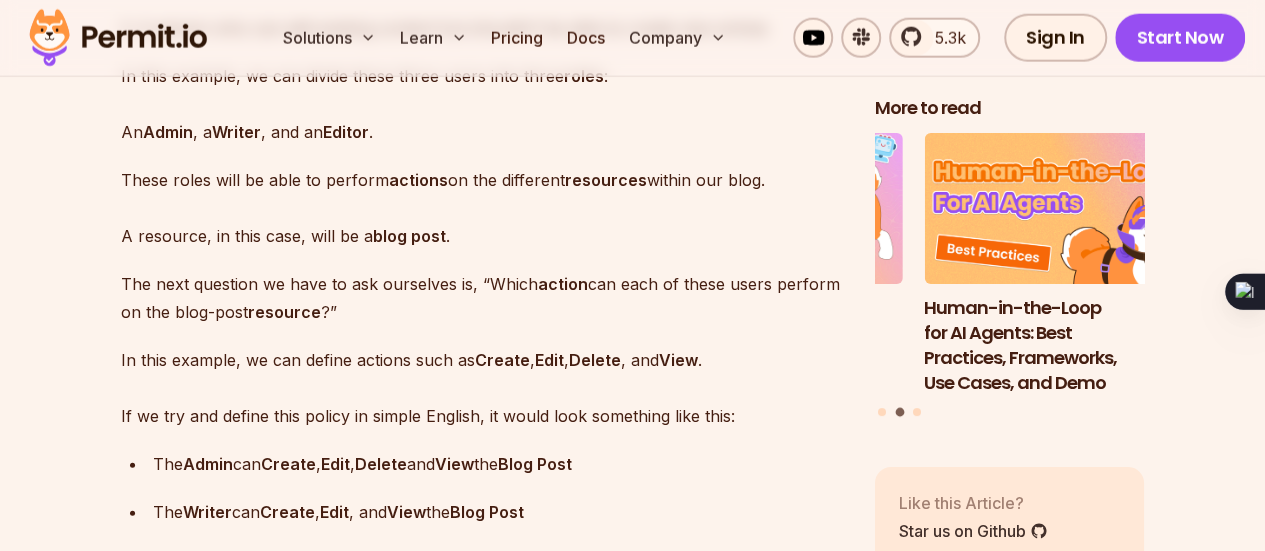 drag, startPoint x: 477, startPoint y: 304, endPoint x: 728, endPoint y: 315, distance: 251.24092 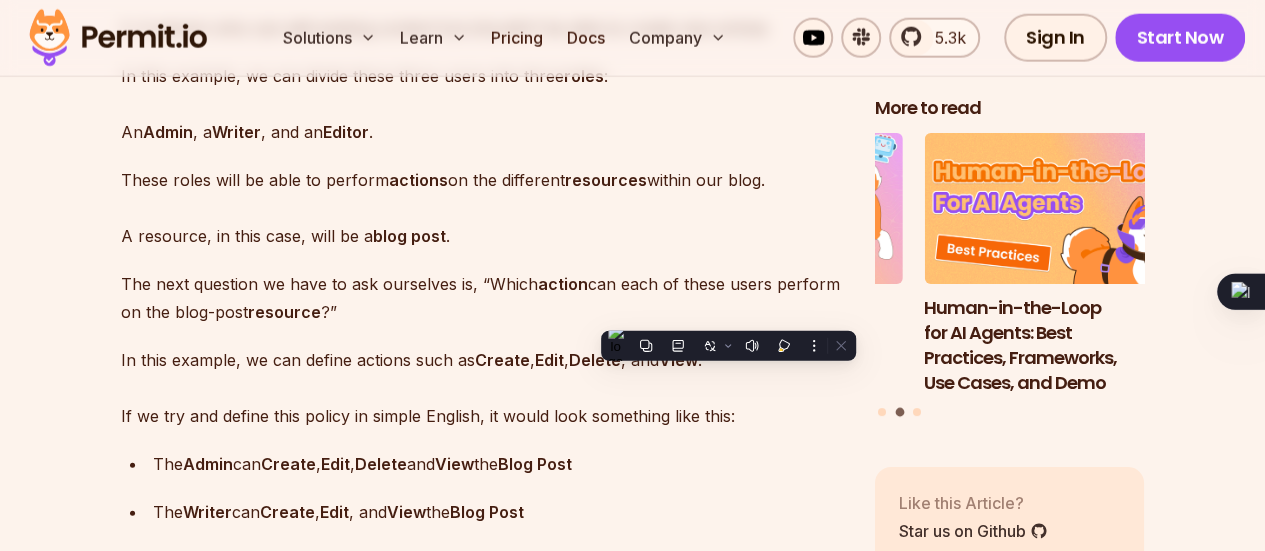 click on "In this example, we can define actions such as  Create ,  Edit ,  Delete , and  View .  If we try and define this policy in simple English, it would look something like this:" at bounding box center [482, 388] 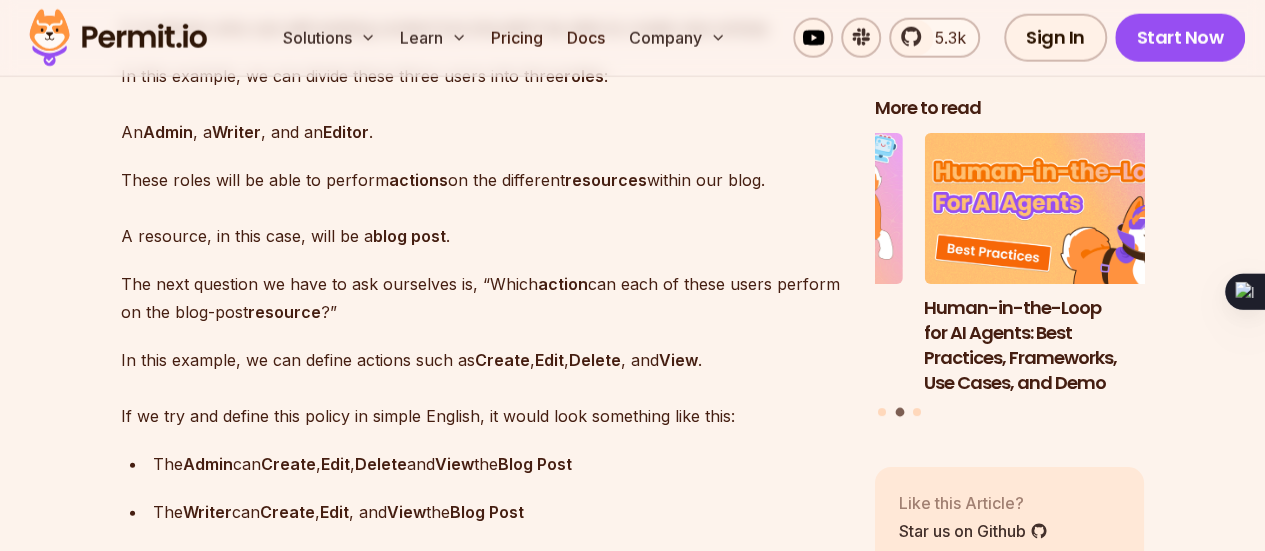 drag, startPoint x: 732, startPoint y: 309, endPoint x: 112, endPoint y: 305, distance: 620.0129 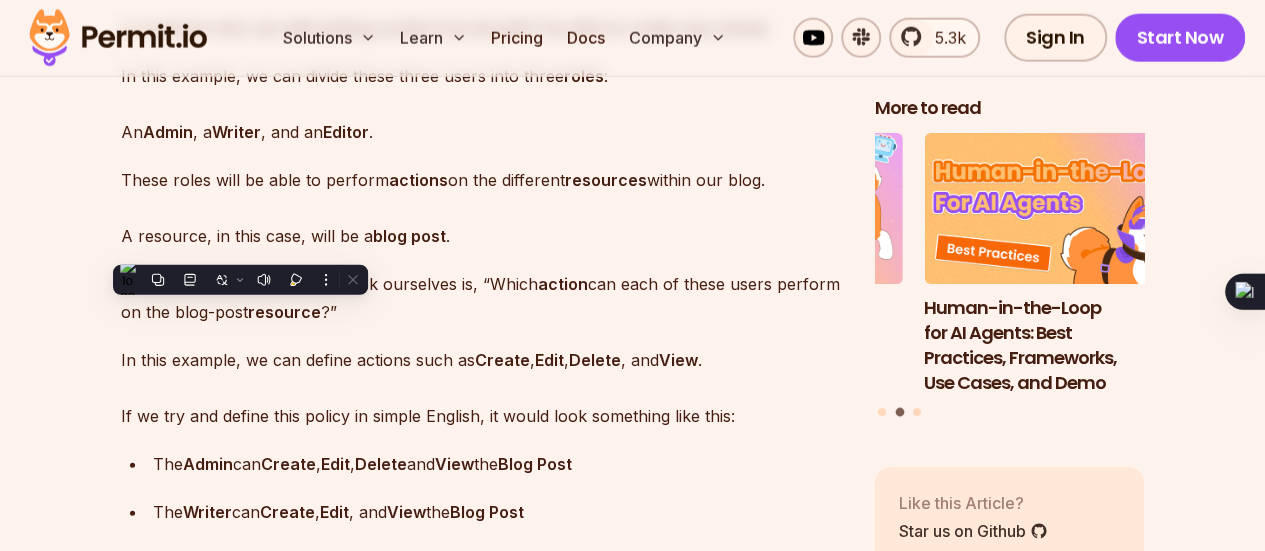 drag, startPoint x: 466, startPoint y: 267, endPoint x: 117, endPoint y: 239, distance: 350.1214 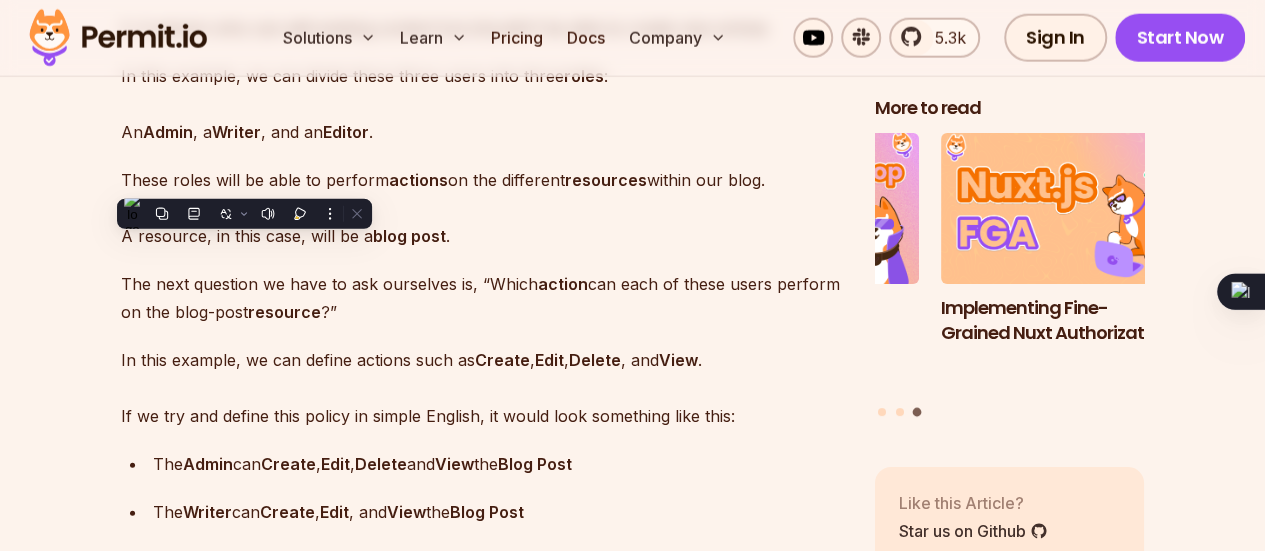 click on "These roles will be able to perform  actions  on the different  resources  within our blog.  A resource, in this case, will be a  blog post ." at bounding box center [482, 208] 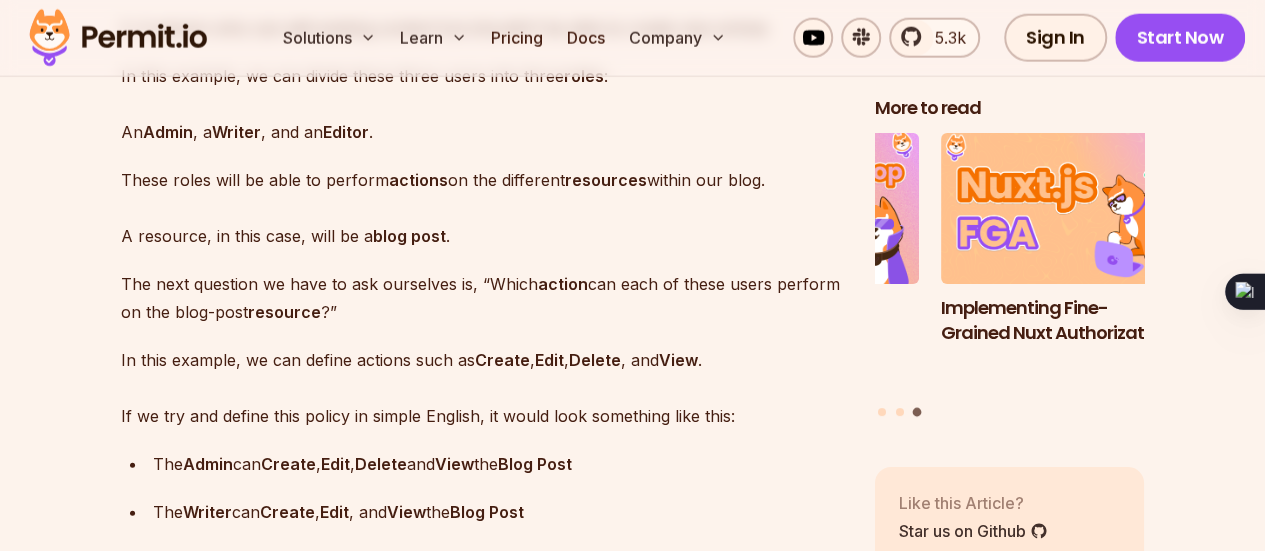 click on "These roles will be able to perform  actions  on the different  resources  within our blog.  A resource, in this case, will be a  blog post ." at bounding box center [482, 208] 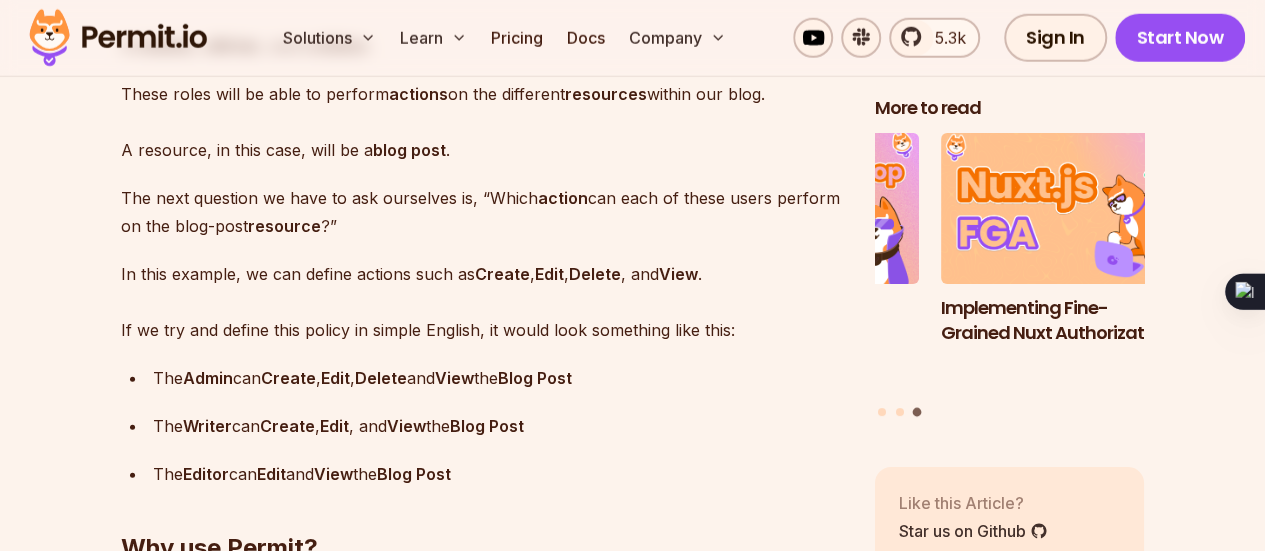 scroll, scrollTop: 2800, scrollLeft: 0, axis: vertical 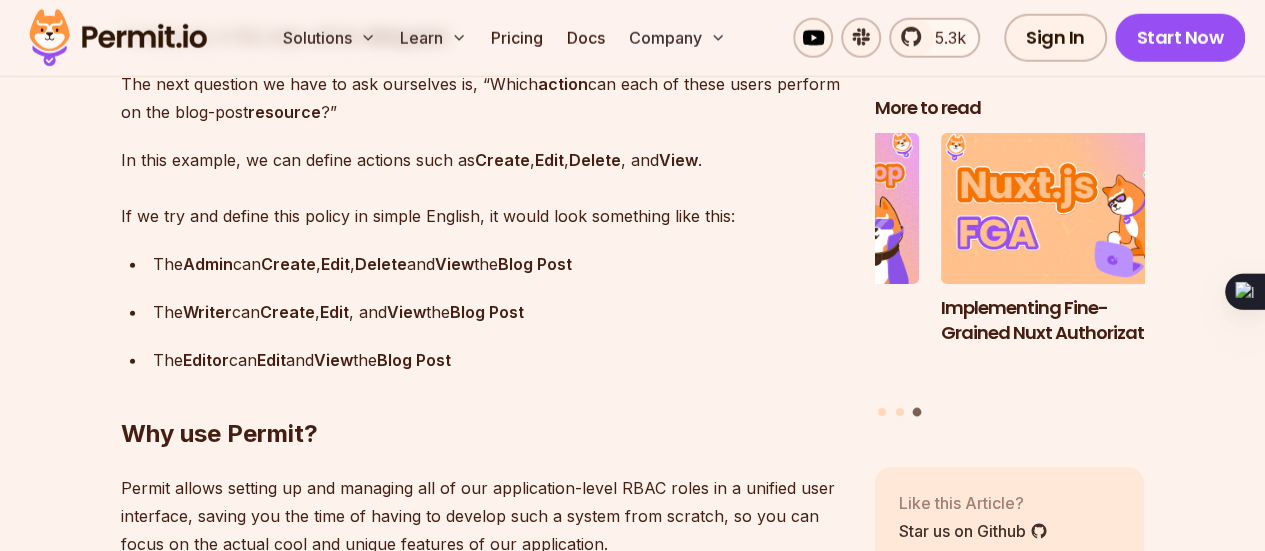 click on "Why use Permit?" at bounding box center [482, 394] 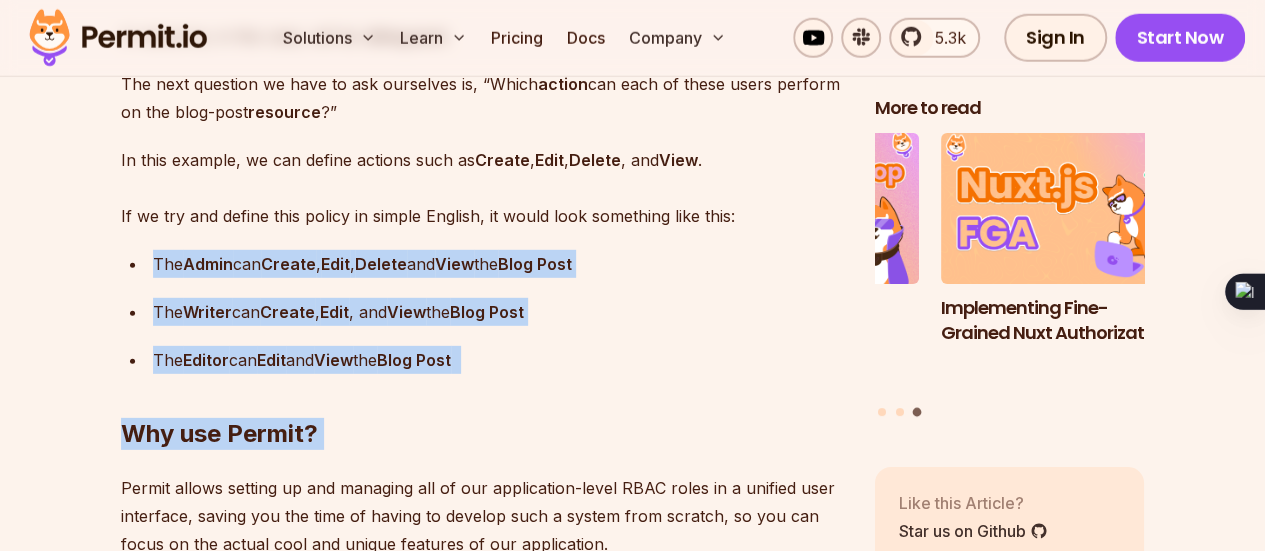 drag, startPoint x: 451, startPoint y: 309, endPoint x: 57, endPoint y: 226, distance: 402.6475 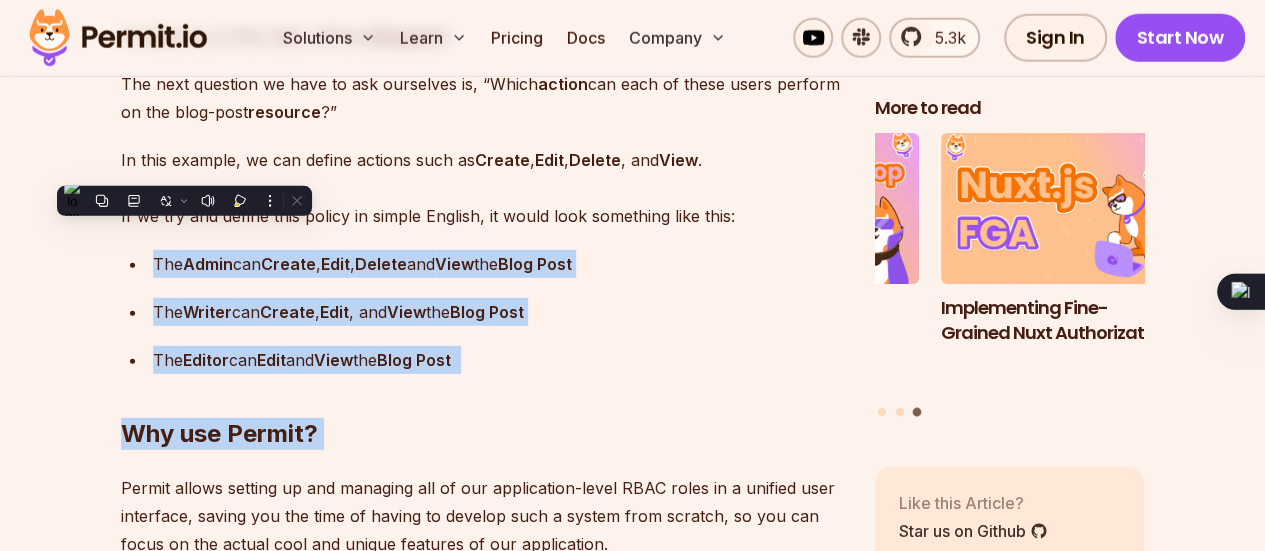 click on "The  Writer  can  Create ,  Edit , and  View  the  Blog Post" at bounding box center [498, 312] 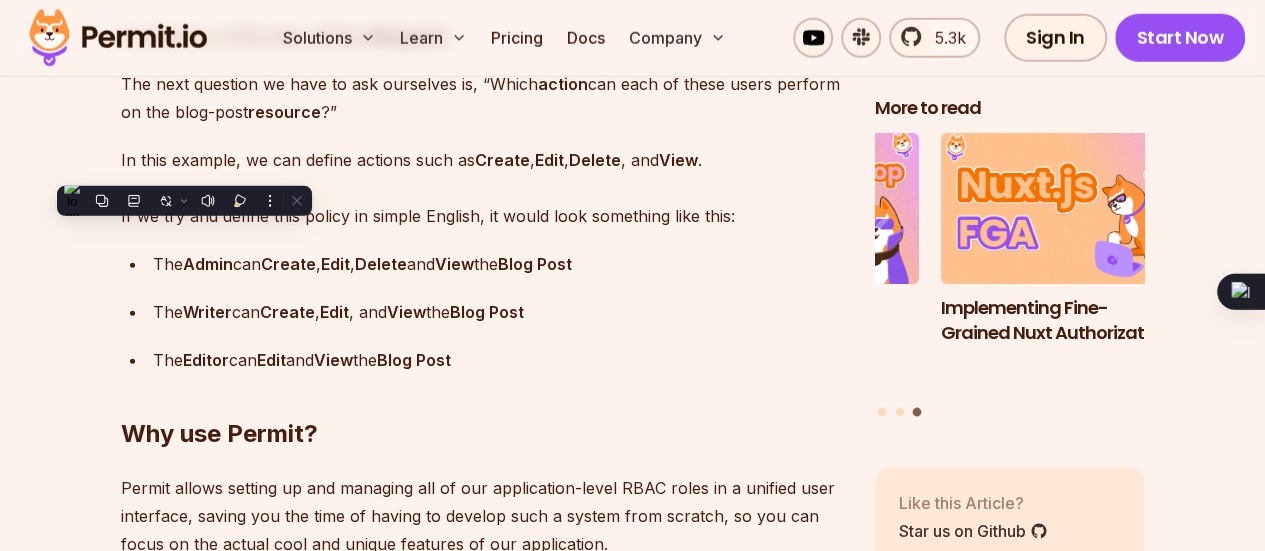 click on "The  Writer  can  Create ,  Edit , and  View  the  Blog Post" at bounding box center [498, 312] 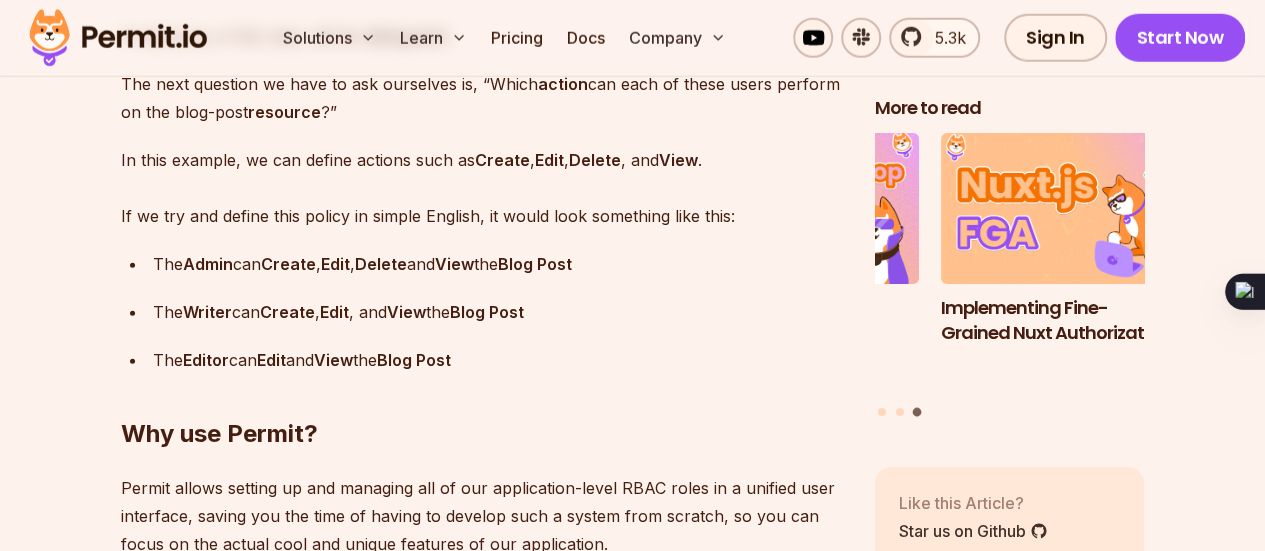 click on "Why use Permit?" at bounding box center (482, 394) 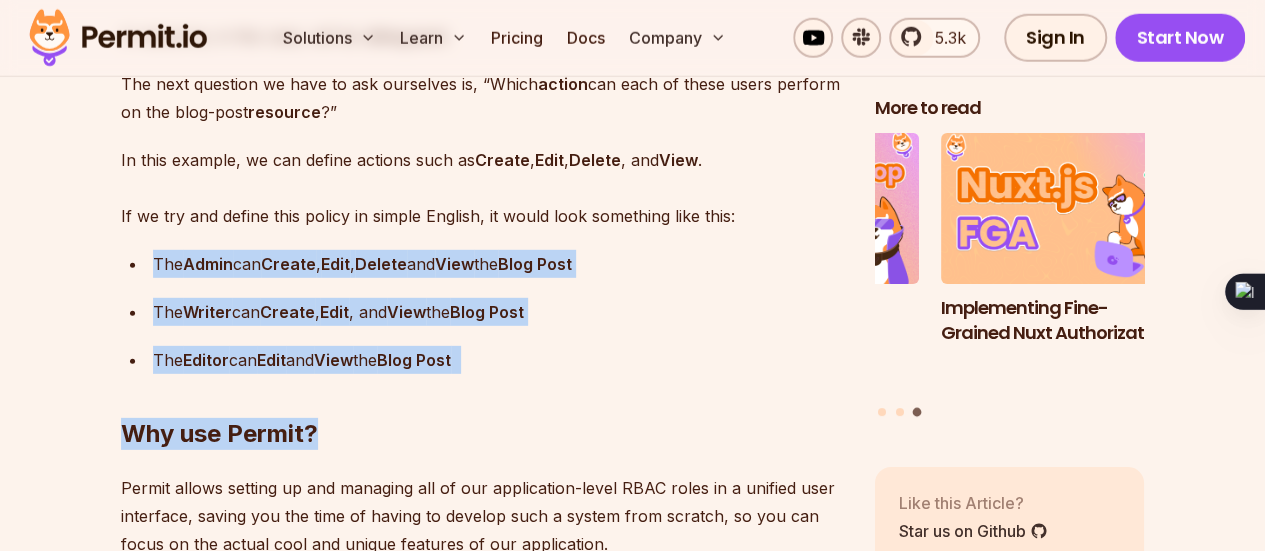 drag, startPoint x: 356, startPoint y: 281, endPoint x: 144, endPoint y: 215, distance: 222.03603 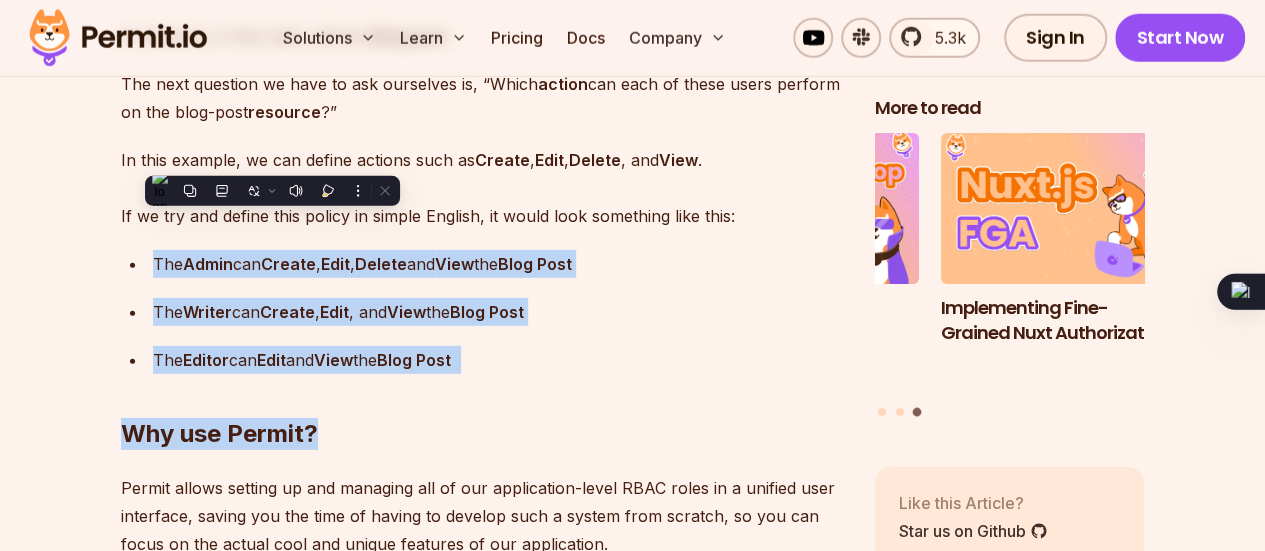 click on "Why use Permit?" at bounding box center (482, 394) 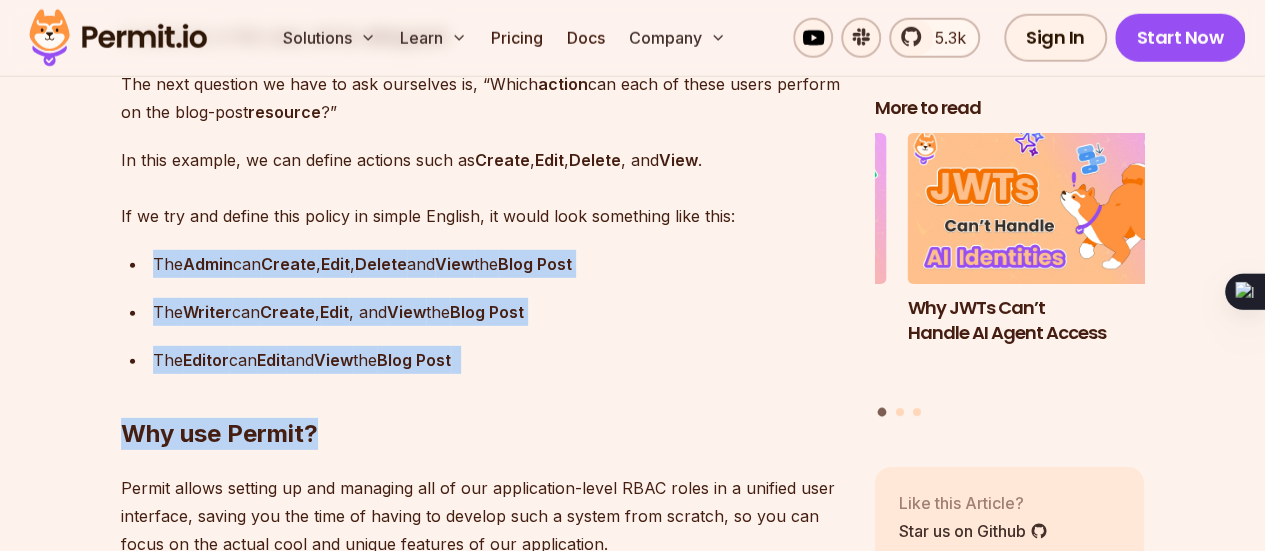 drag, startPoint x: 577, startPoint y: 301, endPoint x: 136, endPoint y: 213, distance: 449.69434 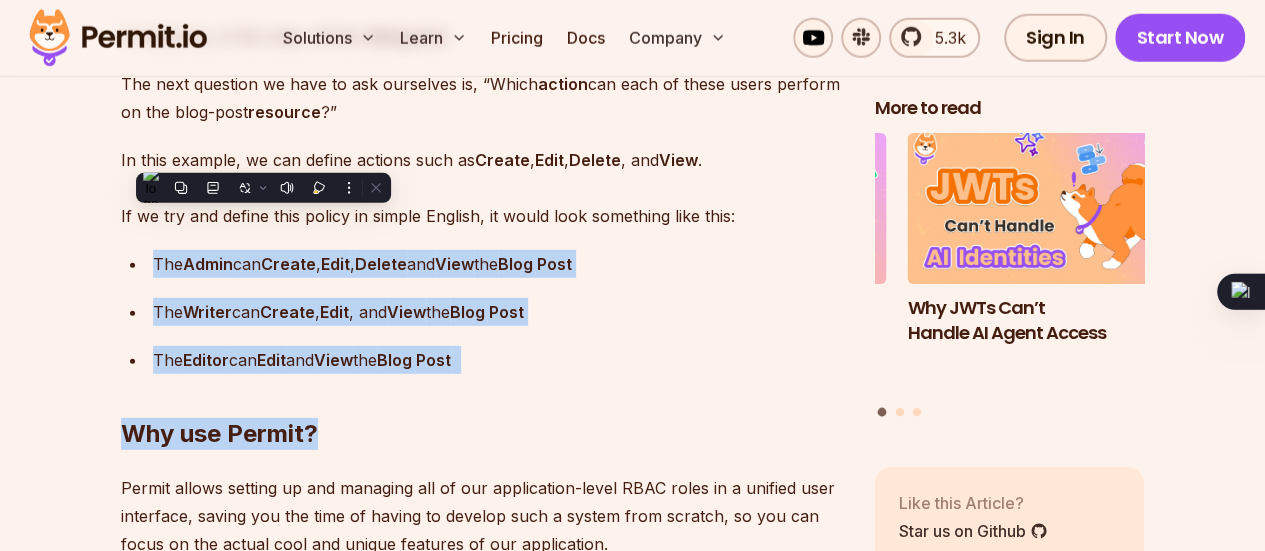 click on "Why use Permit?" at bounding box center [482, 394] 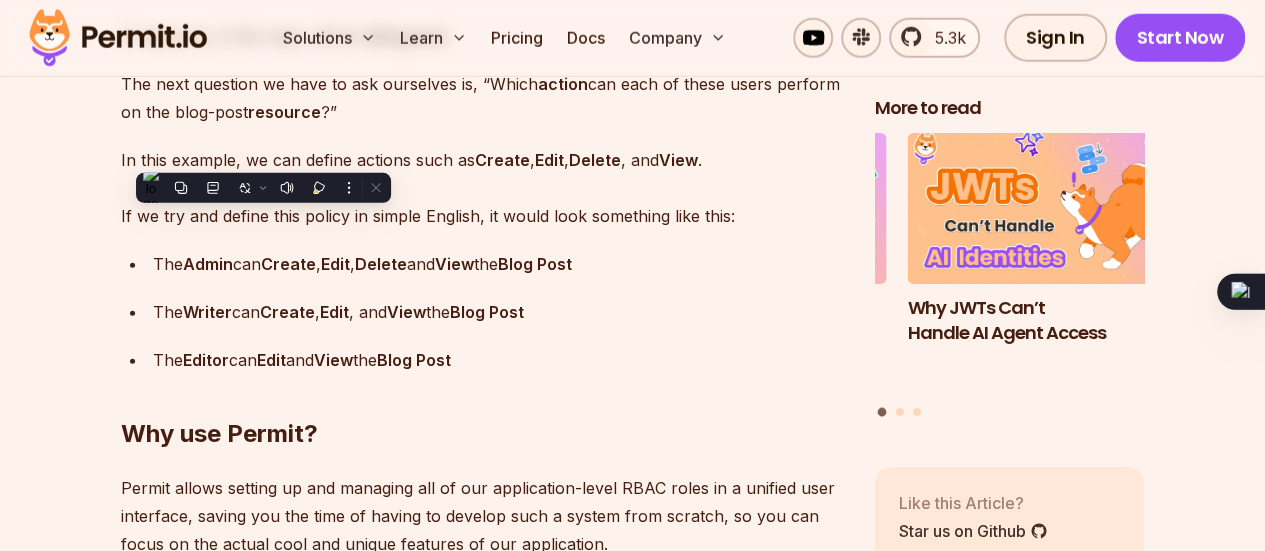 click on "Why use Permit?" at bounding box center [482, 394] 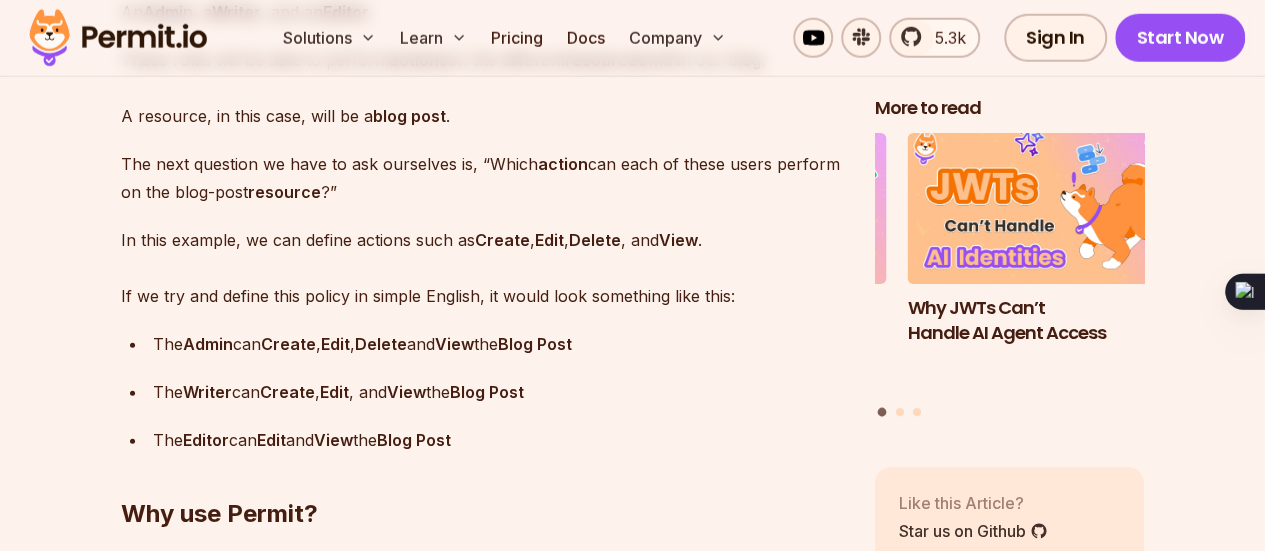 scroll, scrollTop: 2600, scrollLeft: 0, axis: vertical 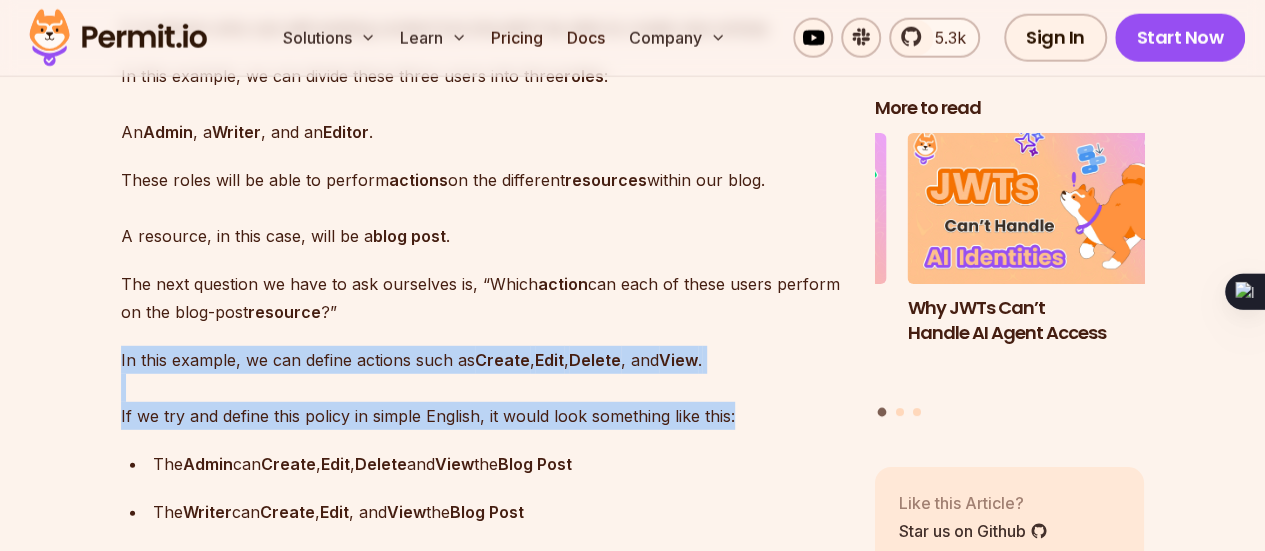 drag, startPoint x: 738, startPoint y: 357, endPoint x: 102, endPoint y: 292, distance: 639.3129 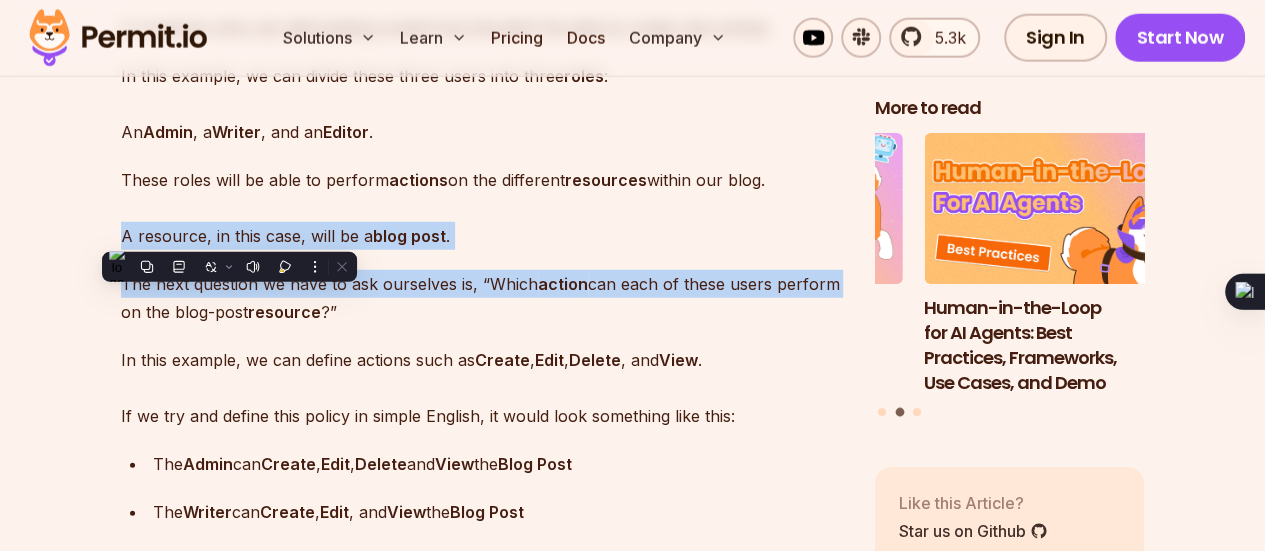 drag, startPoint x: 840, startPoint y: 230, endPoint x: 113, endPoint y: 198, distance: 727.7039 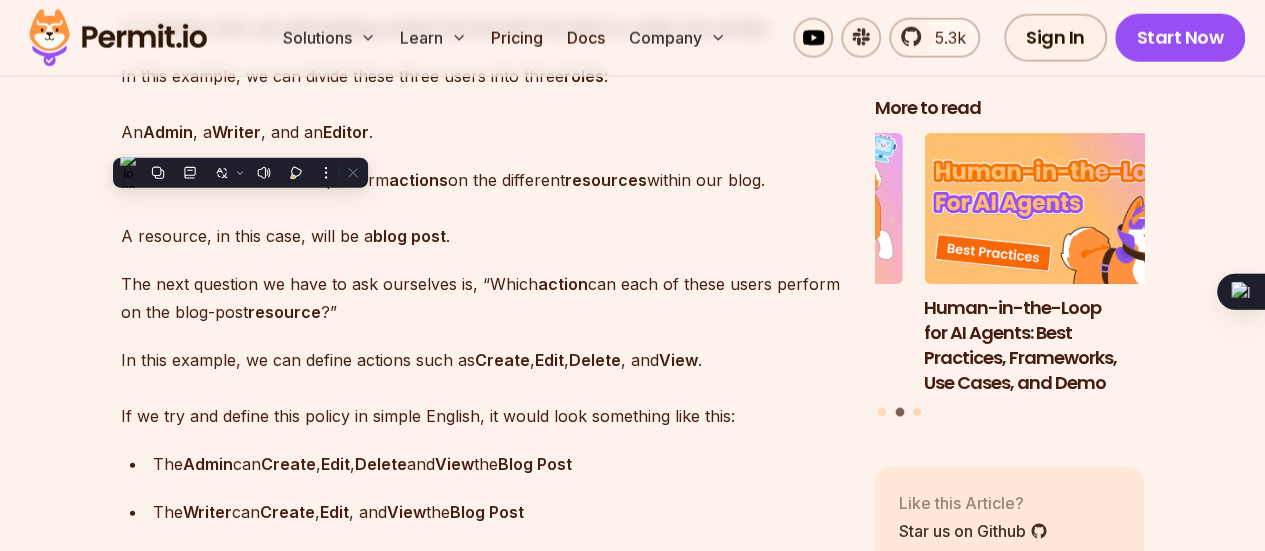click on "These roles will be able to perform  actions  on the different  resources  within our blog.  A resource, in this case, will be a  blog post ." at bounding box center (482, 208) 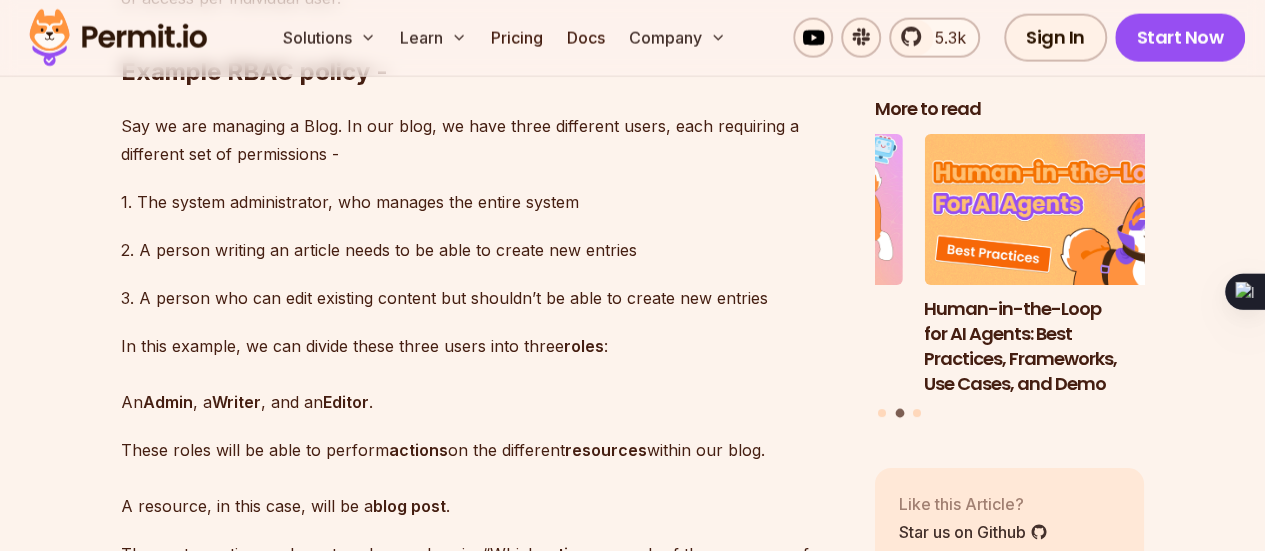 scroll, scrollTop: 2300, scrollLeft: 0, axis: vertical 